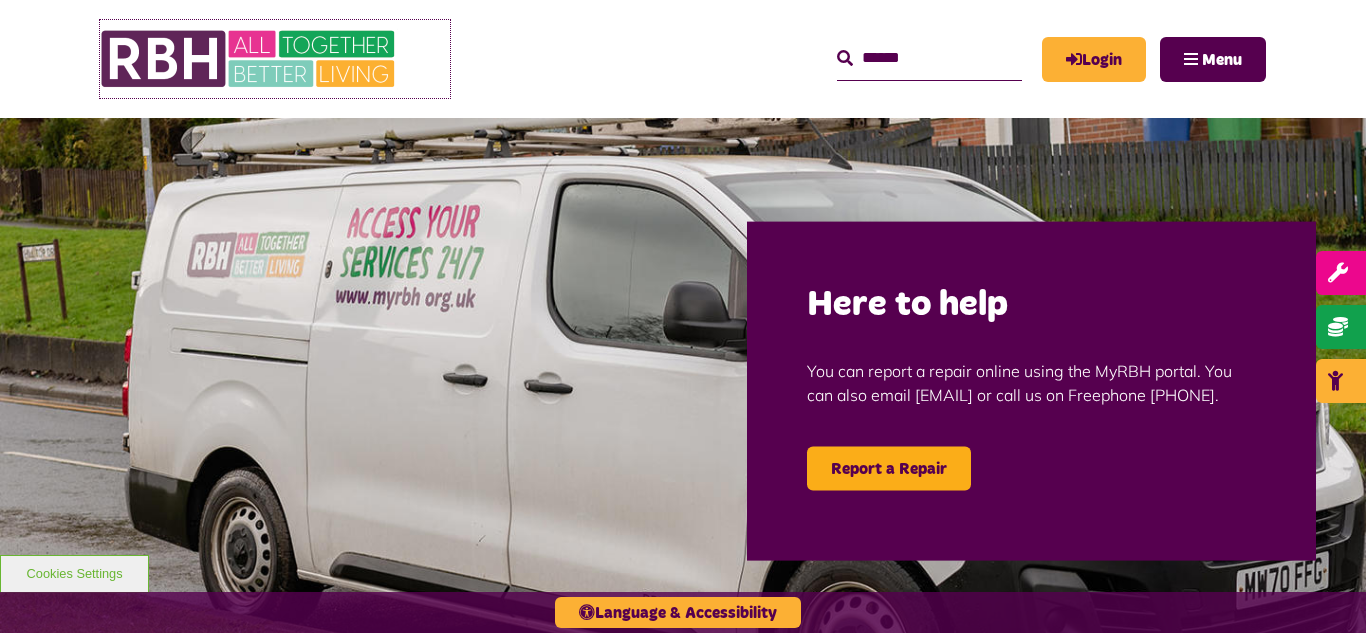 click at bounding box center (250, 59) 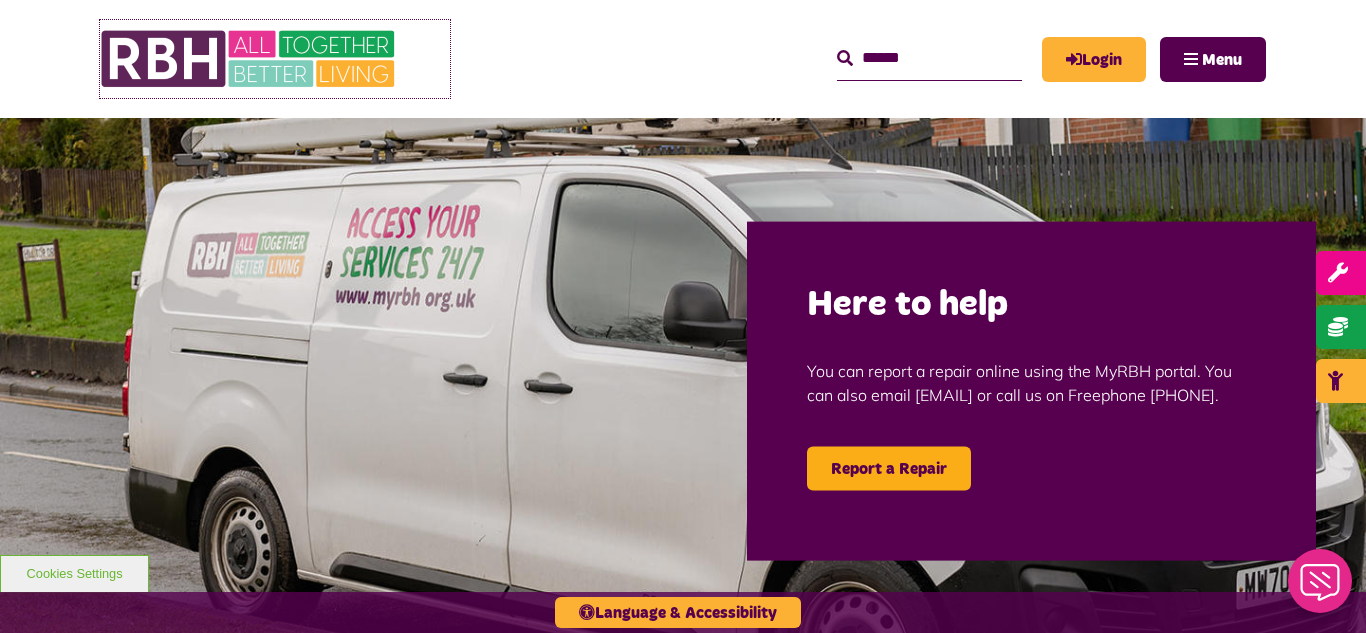 scroll, scrollTop: 0, scrollLeft: 0, axis: both 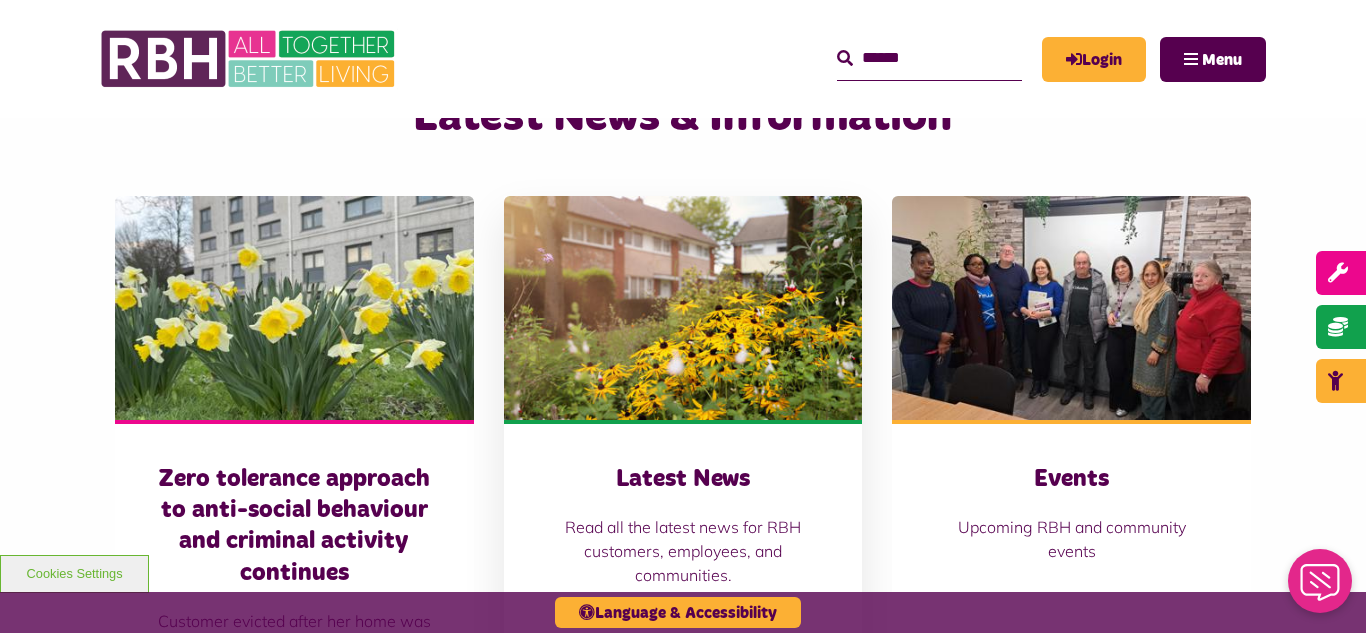 click at bounding box center [683, 308] 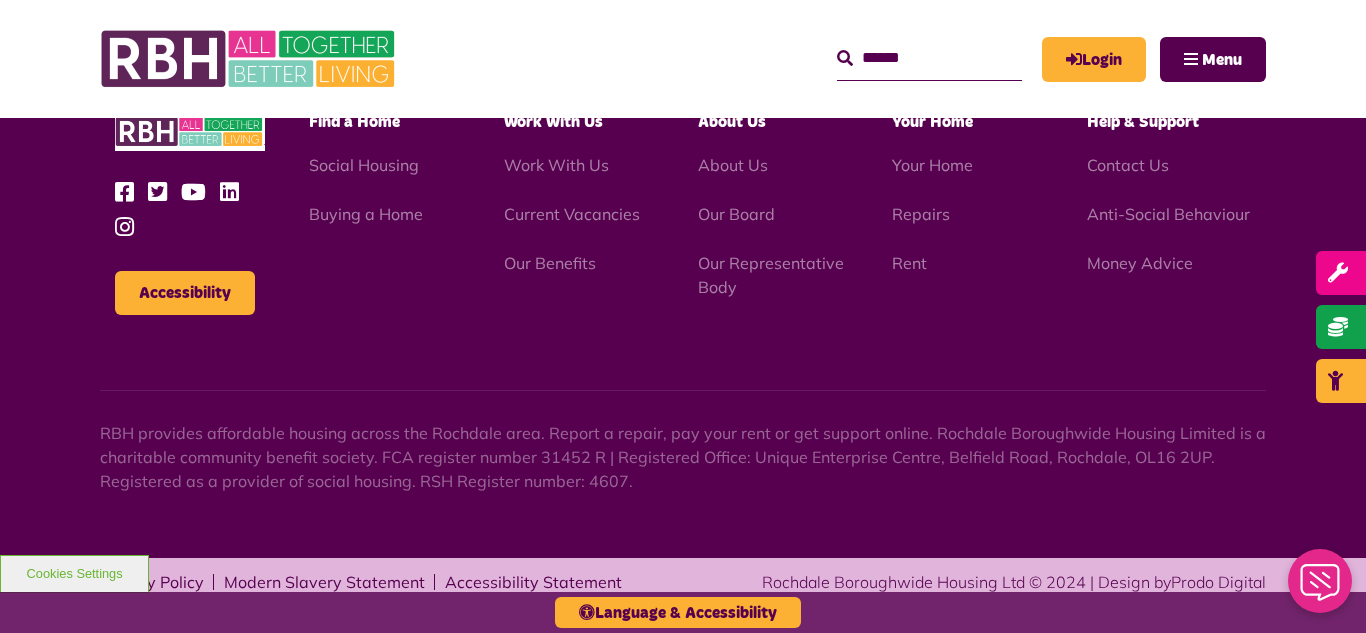 scroll, scrollTop: 2177, scrollLeft: 0, axis: vertical 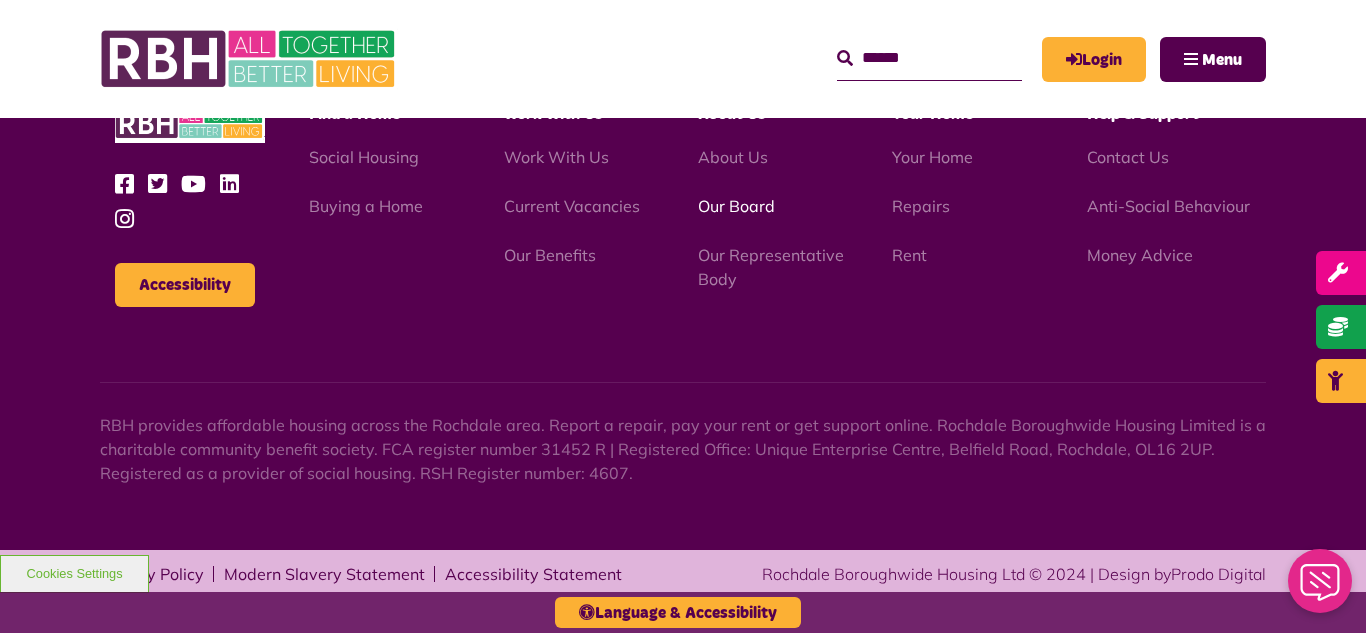 click on "Our Board" at bounding box center (736, 206) 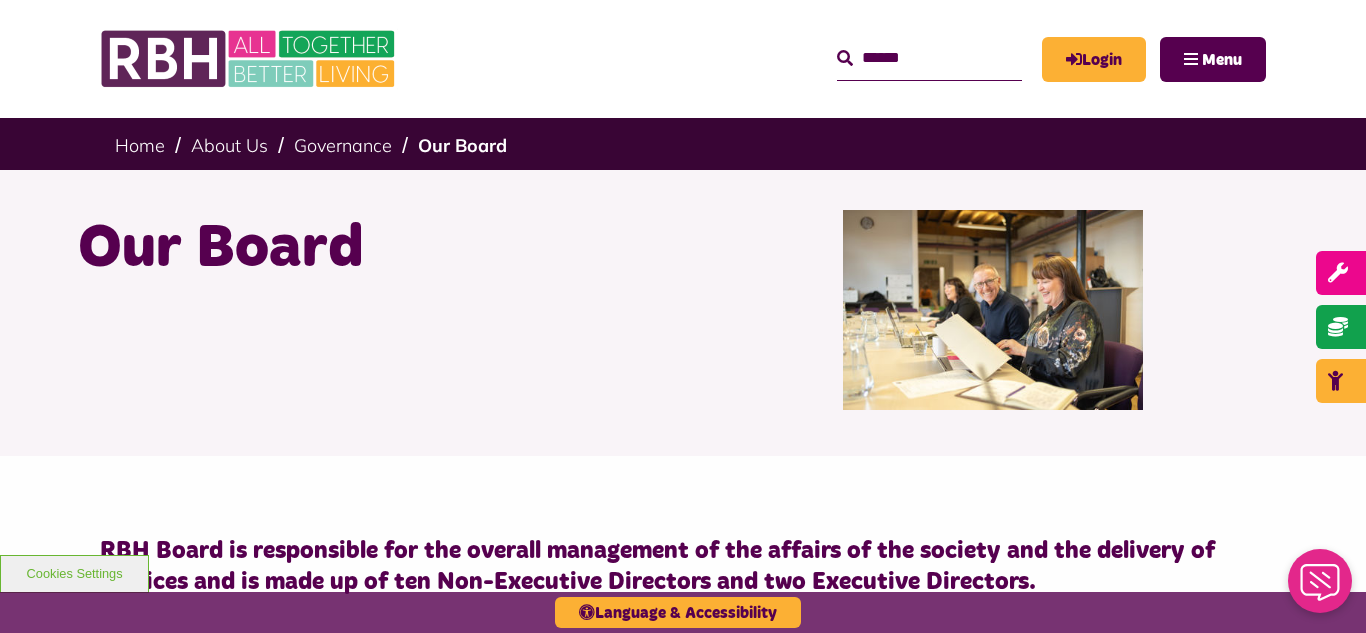 scroll, scrollTop: 0, scrollLeft: 0, axis: both 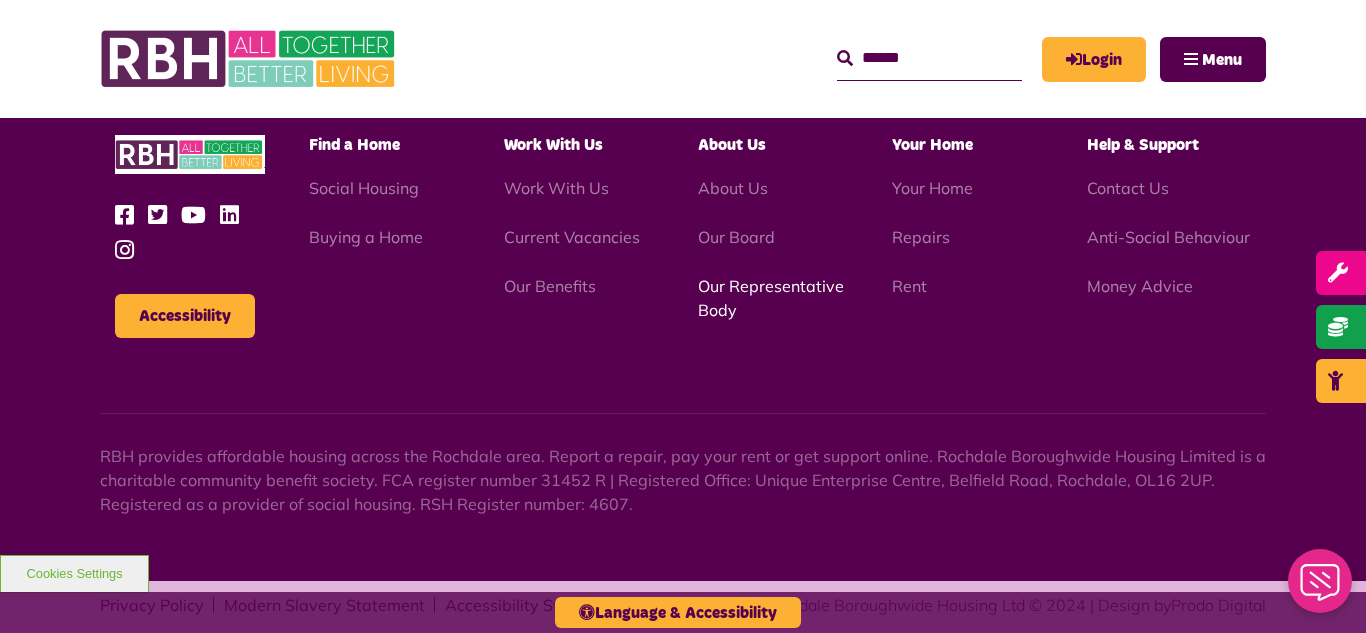 click on "Our Representative Body" at bounding box center (771, 298) 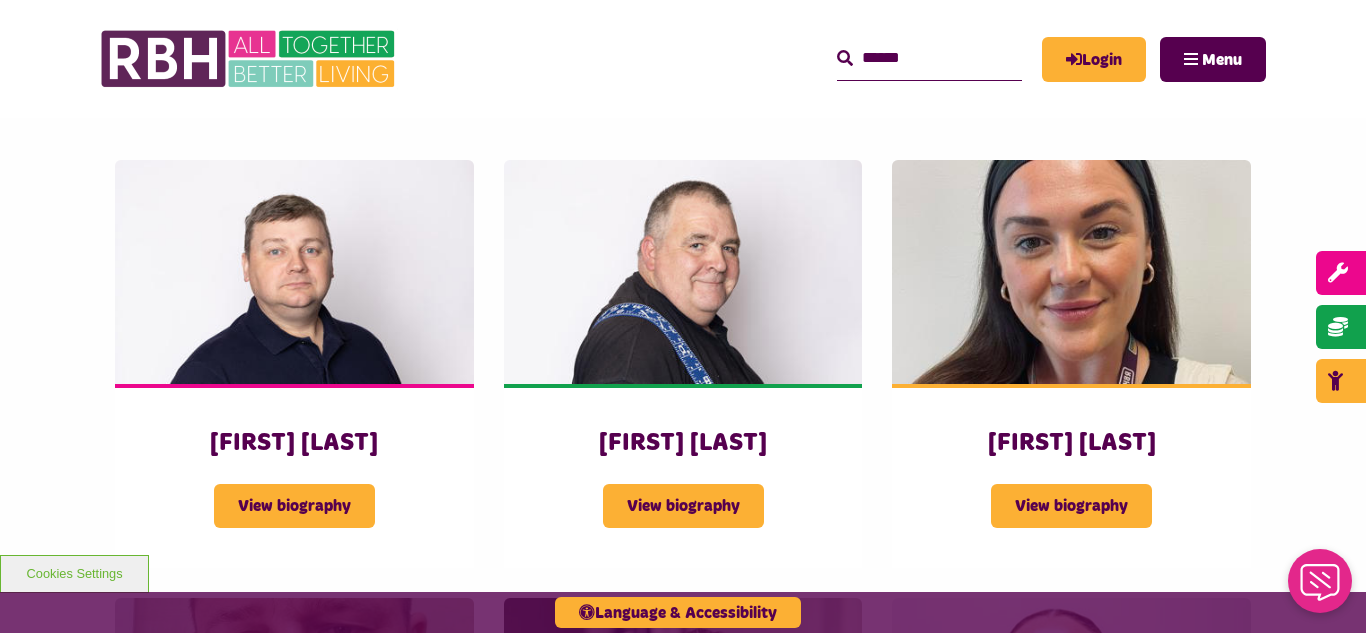 scroll, scrollTop: 3280, scrollLeft: 0, axis: vertical 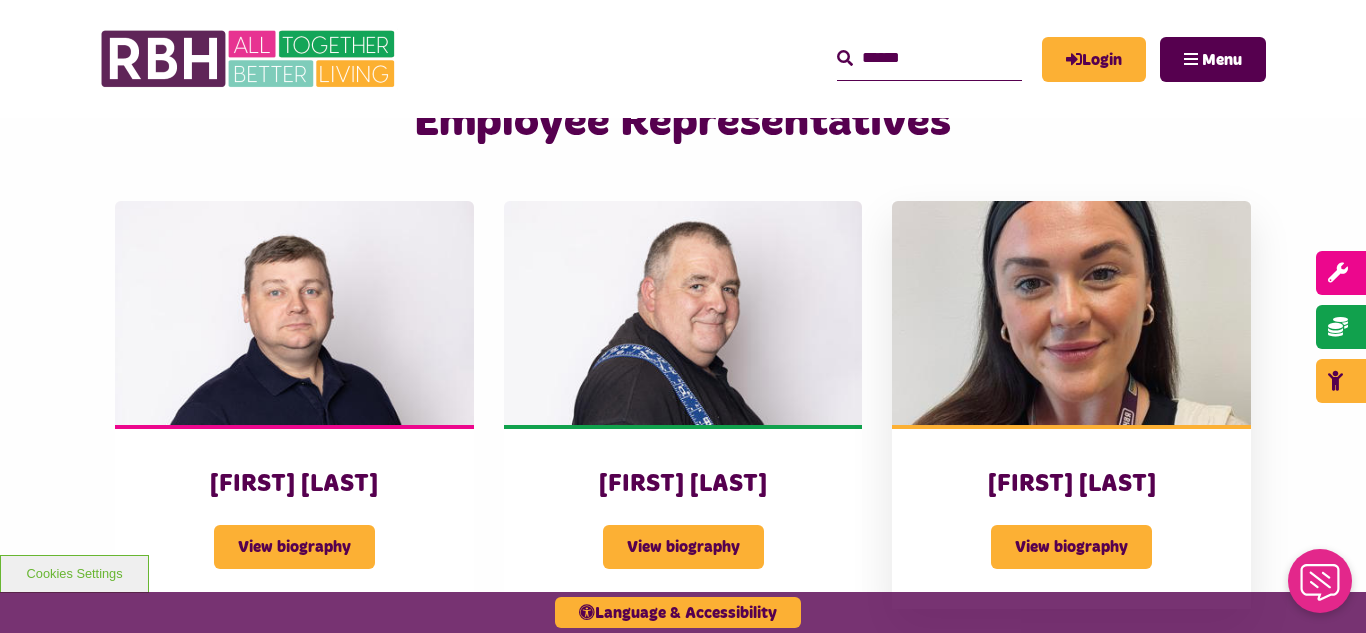 click at bounding box center (1071, 313) 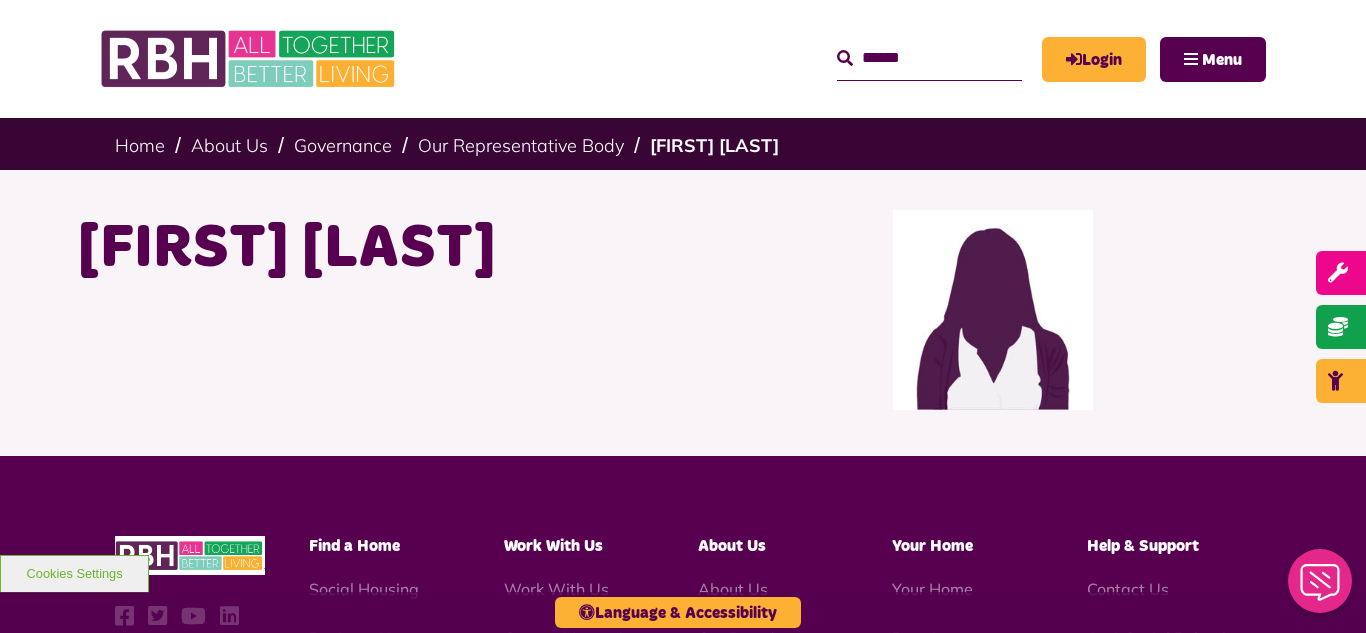 scroll, scrollTop: 0, scrollLeft: 0, axis: both 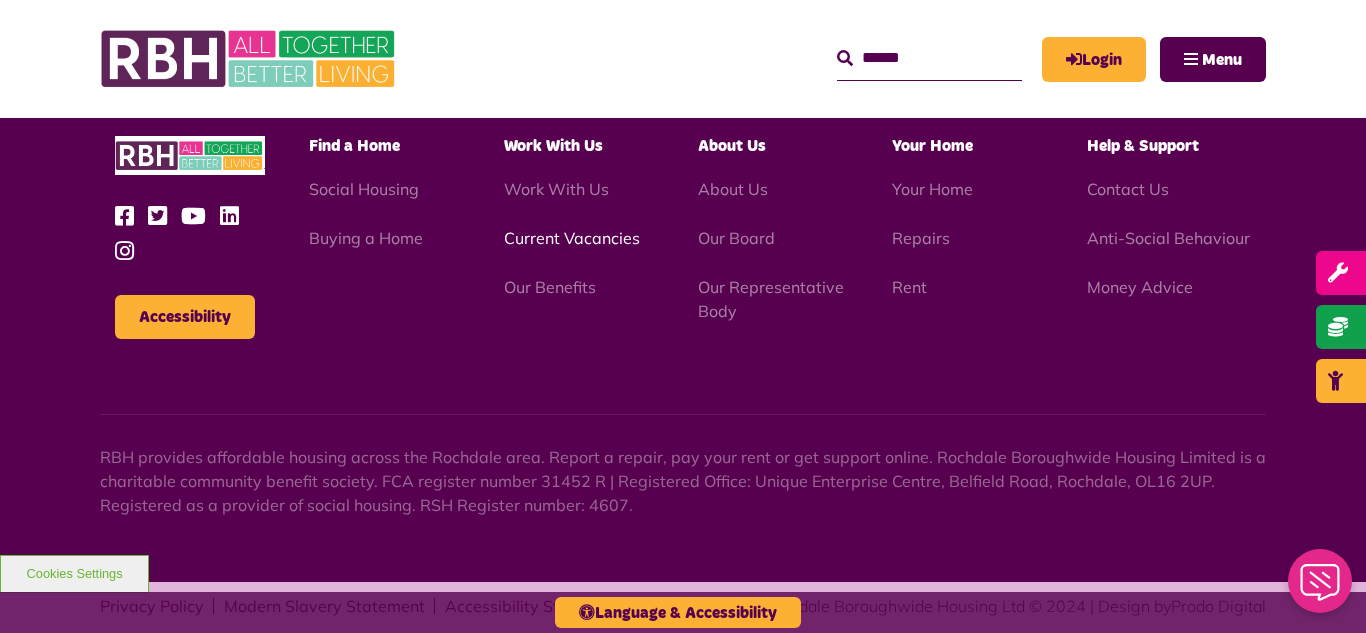 click on "Current Vacancies" at bounding box center [572, 238] 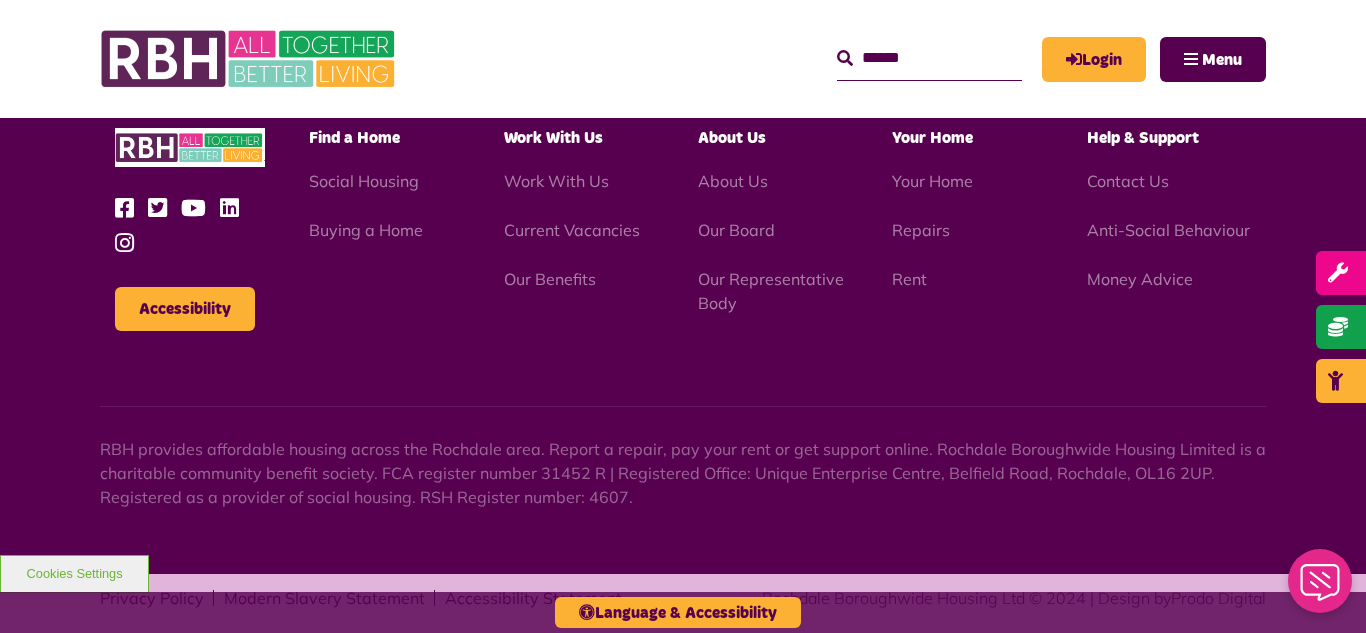 scroll, scrollTop: 2880, scrollLeft: 0, axis: vertical 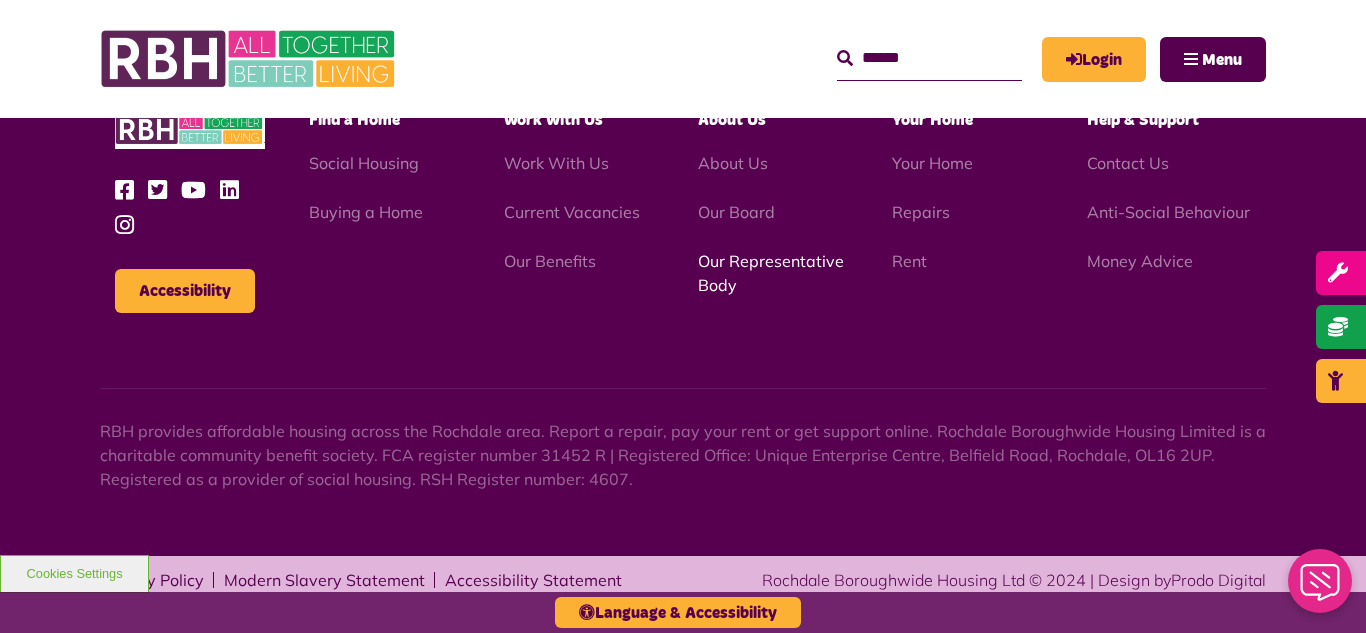 click on "Our Representative Body" at bounding box center (771, 273) 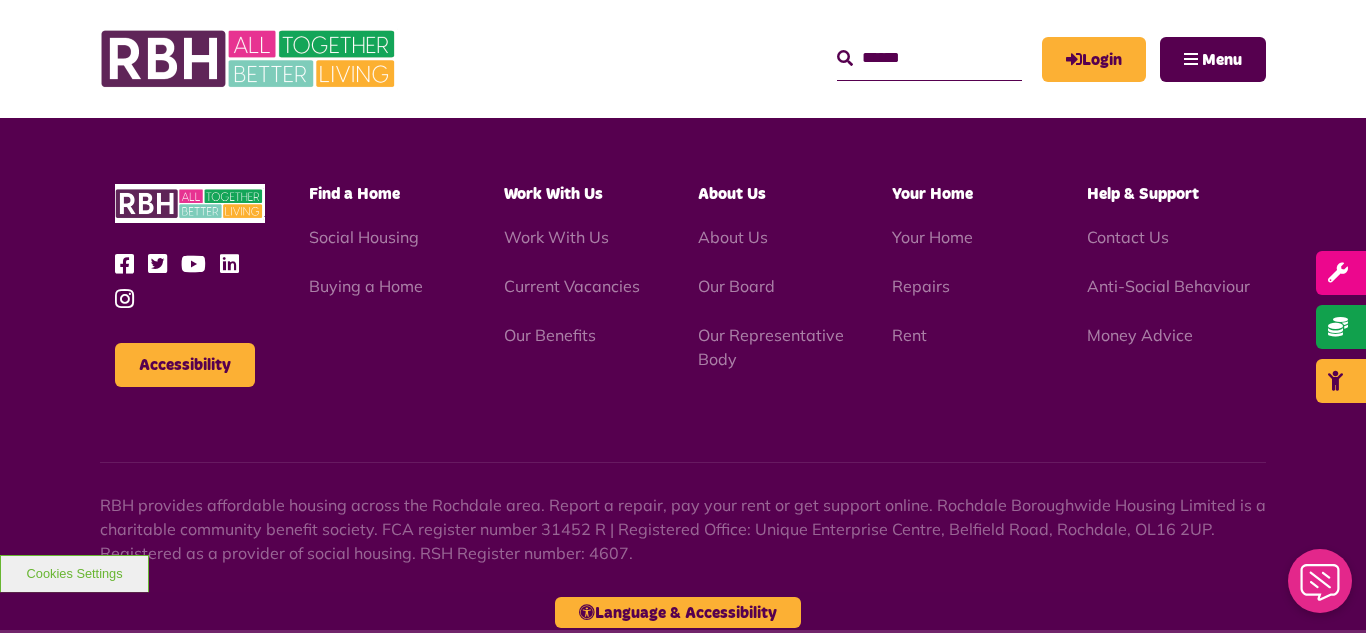 scroll, scrollTop: 5806, scrollLeft: 0, axis: vertical 